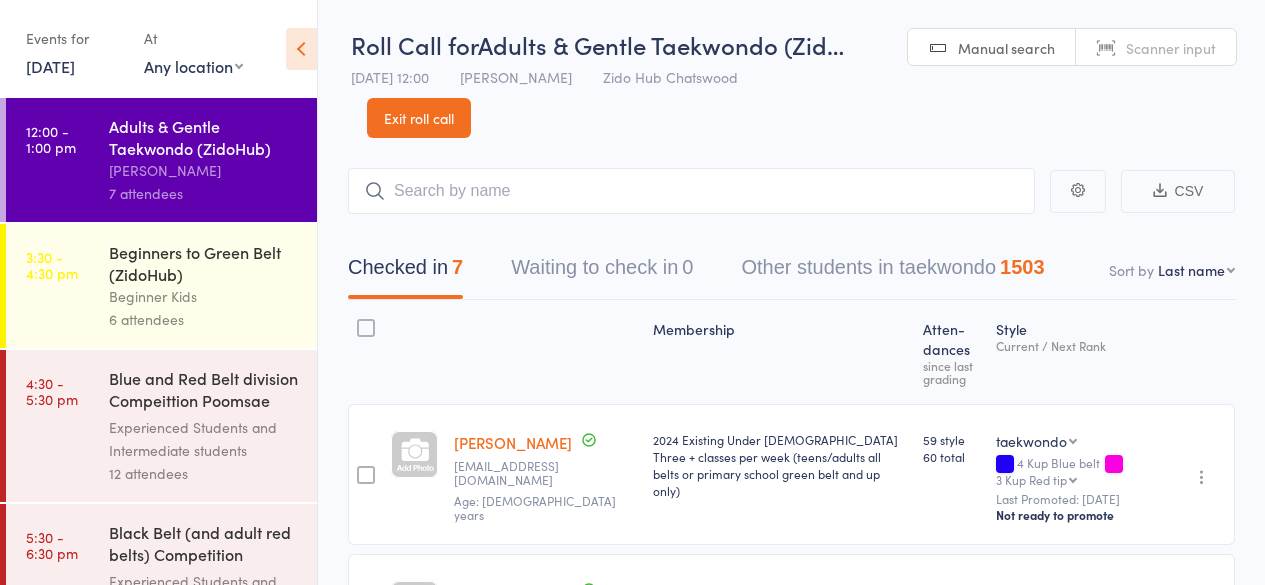 scroll, scrollTop: 0, scrollLeft: 0, axis: both 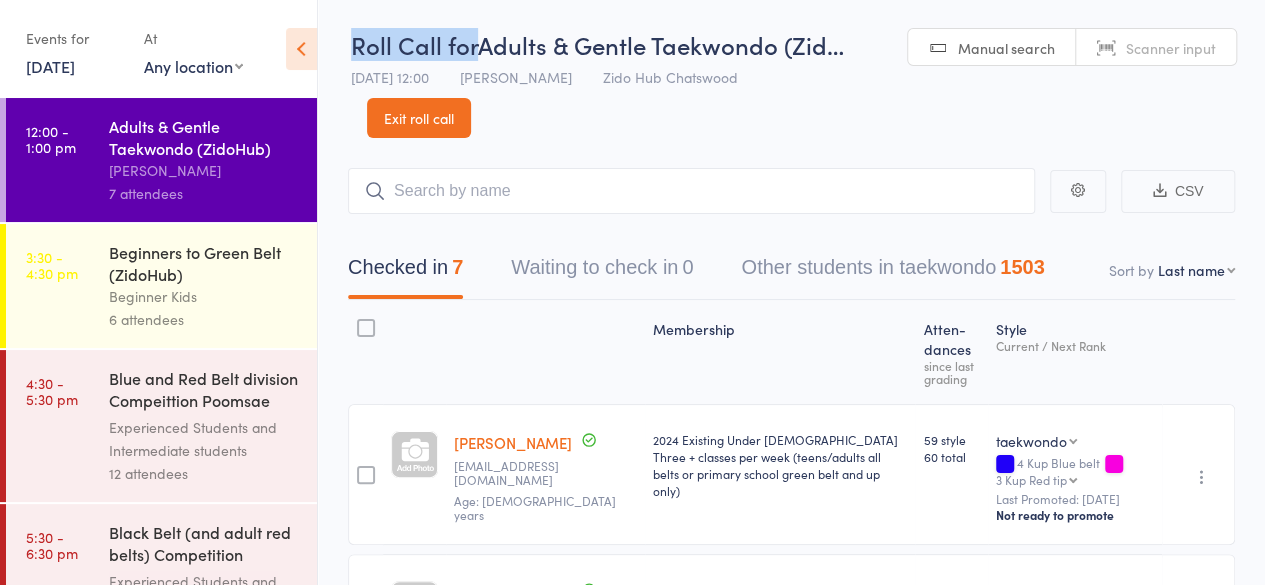 click on "3:30 - 4:30 pm Beginners to Green Belt (ZidoHub) Beginner Kids 6 attendees" at bounding box center (161, 286) 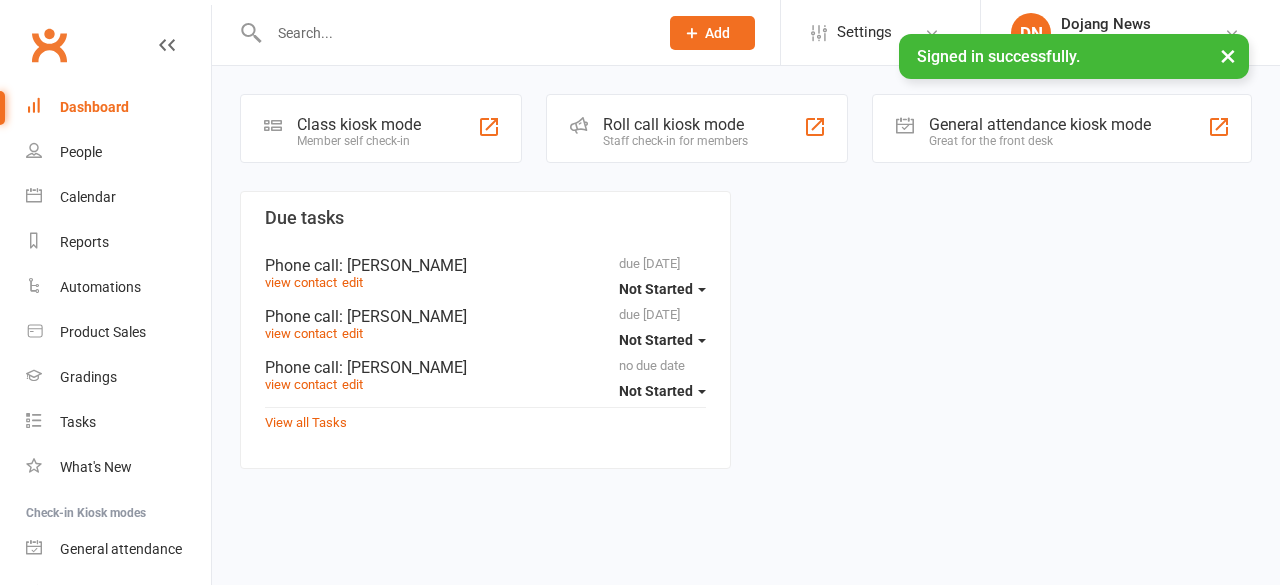 scroll, scrollTop: 0, scrollLeft: 0, axis: both 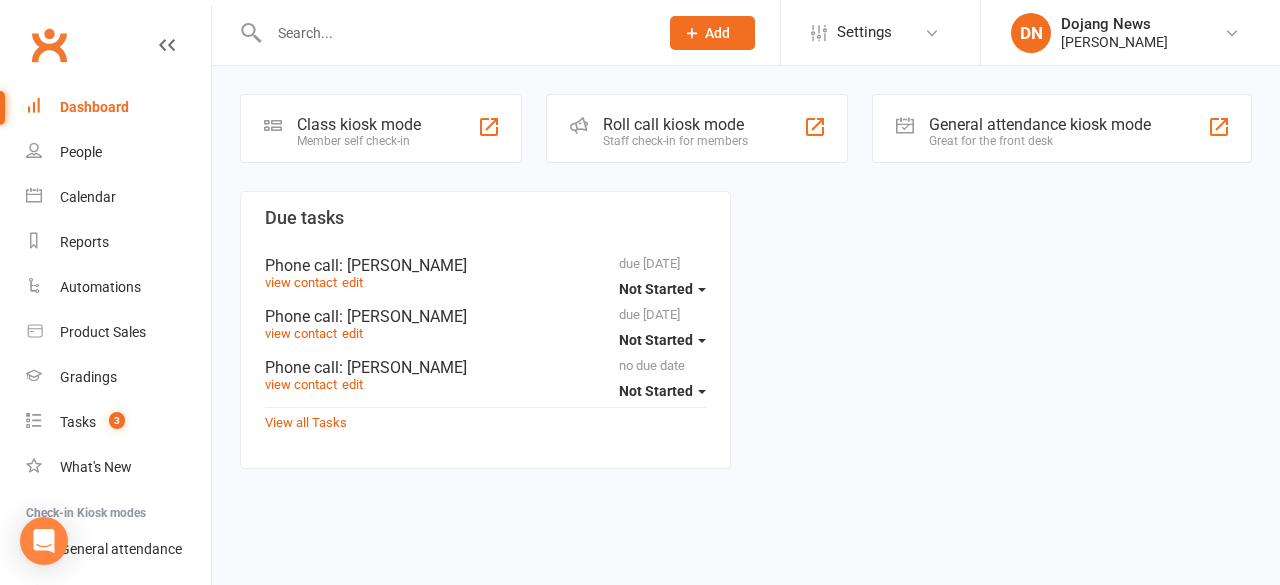 click on "Class kiosk mode" at bounding box center (359, 124) 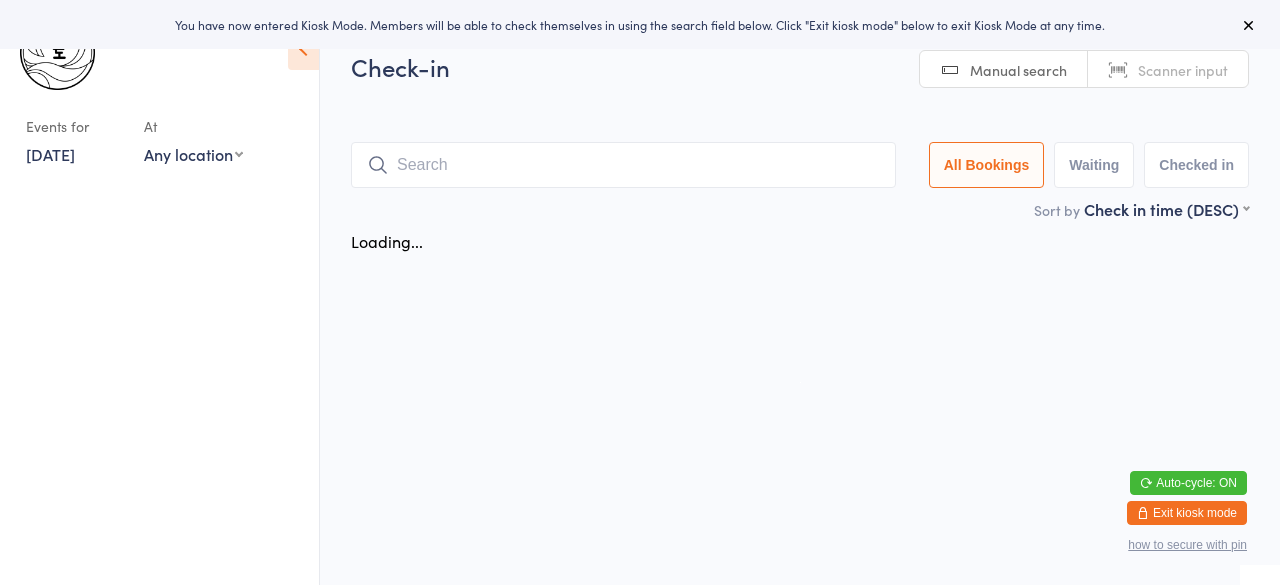 scroll, scrollTop: 0, scrollLeft: 0, axis: both 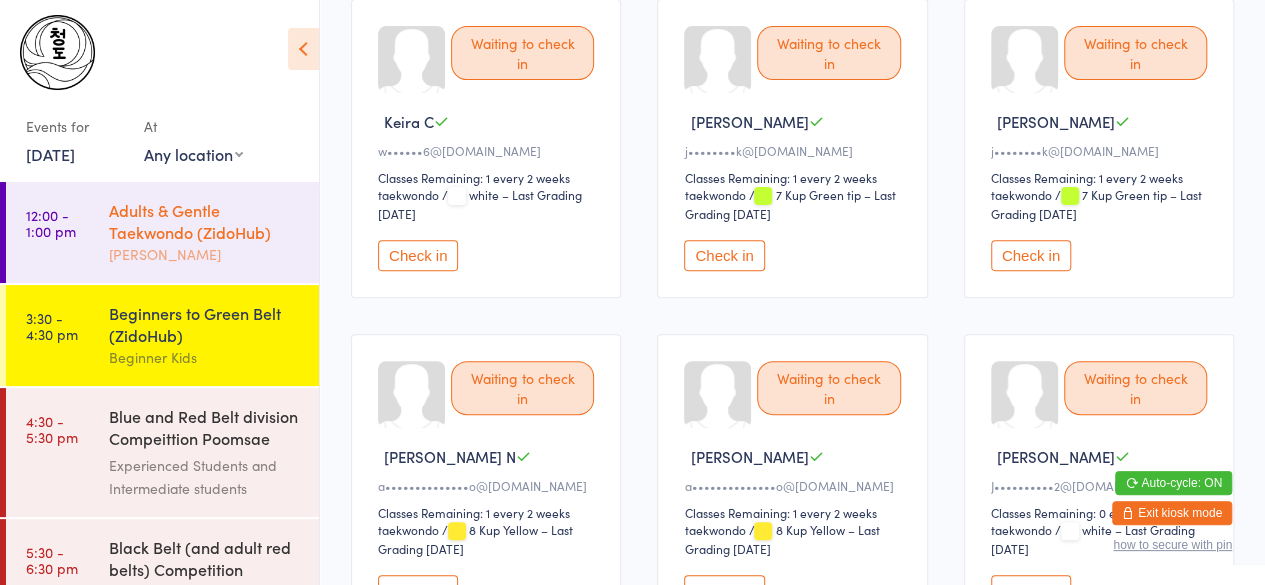 click on "Adults & Gentle Taekwondo (ZidoHub)" at bounding box center (205, 221) 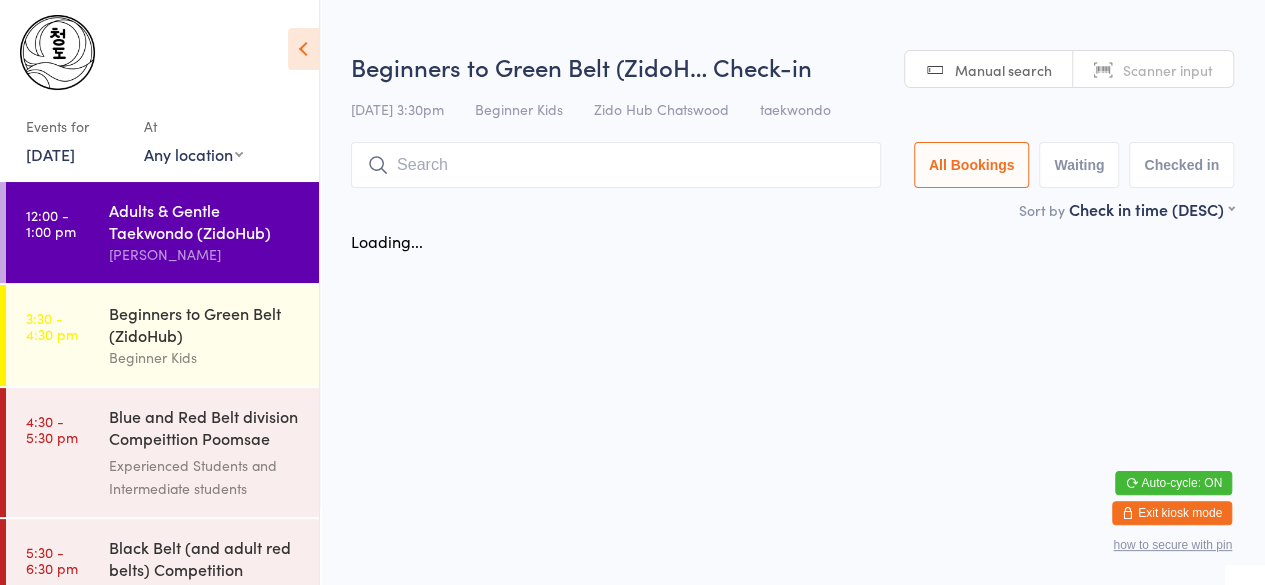 scroll, scrollTop: 0, scrollLeft: 0, axis: both 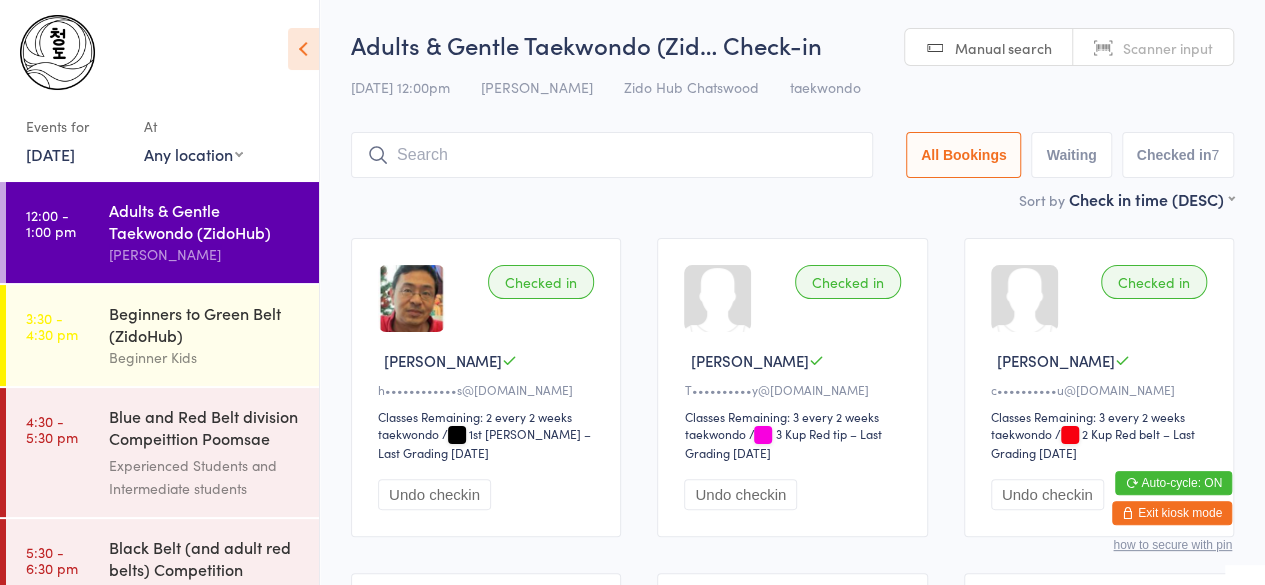 click on "[DATE]" at bounding box center [50, 154] 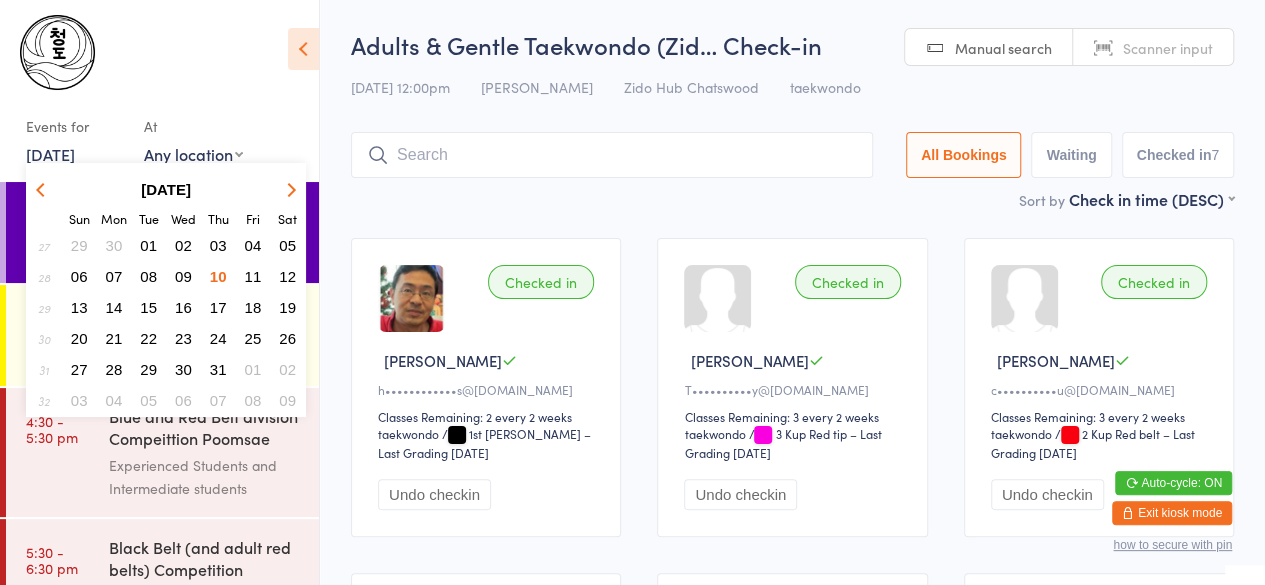 click on "10" at bounding box center (218, 276) 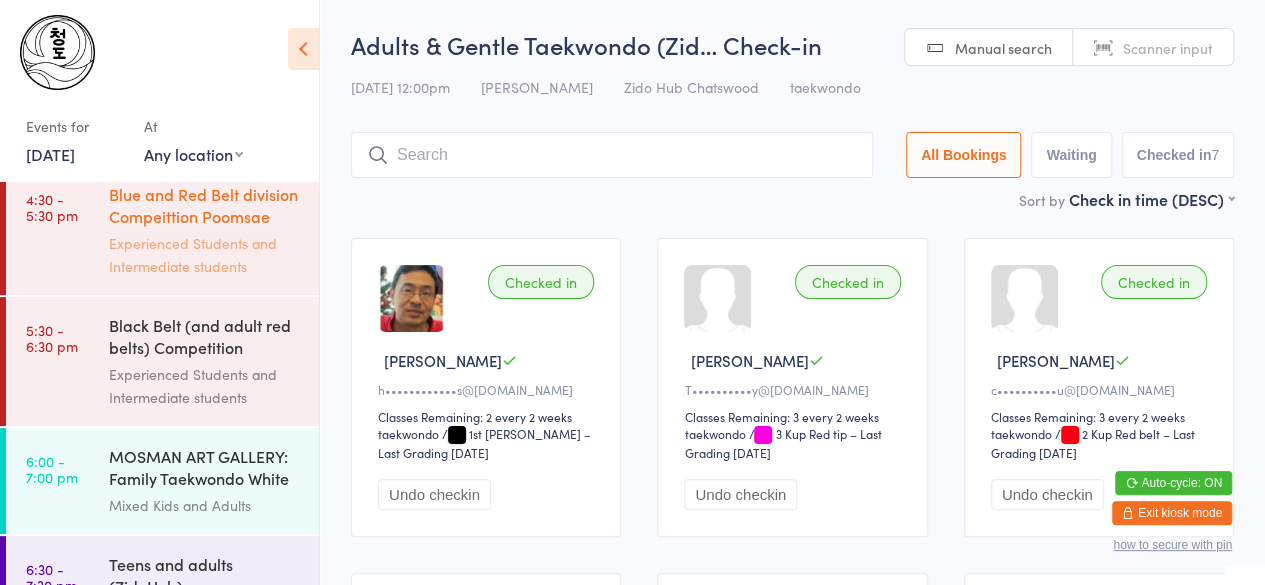 scroll, scrollTop: 384, scrollLeft: 0, axis: vertical 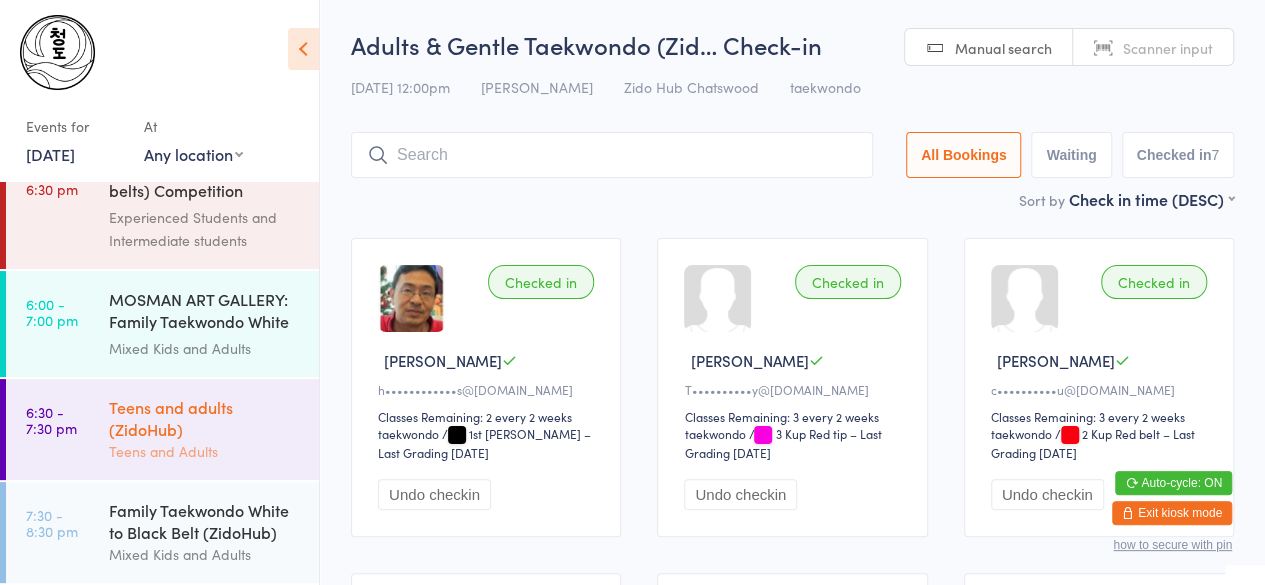 click on "Teens and adults (ZidoHub)" at bounding box center [205, 418] 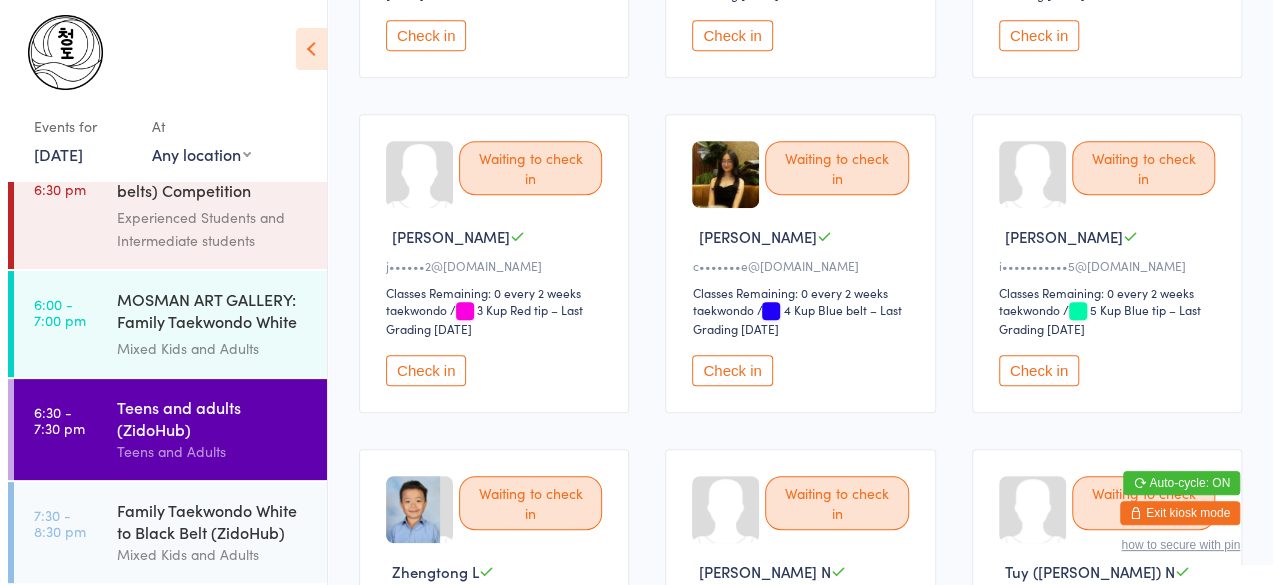 scroll, scrollTop: 0, scrollLeft: 0, axis: both 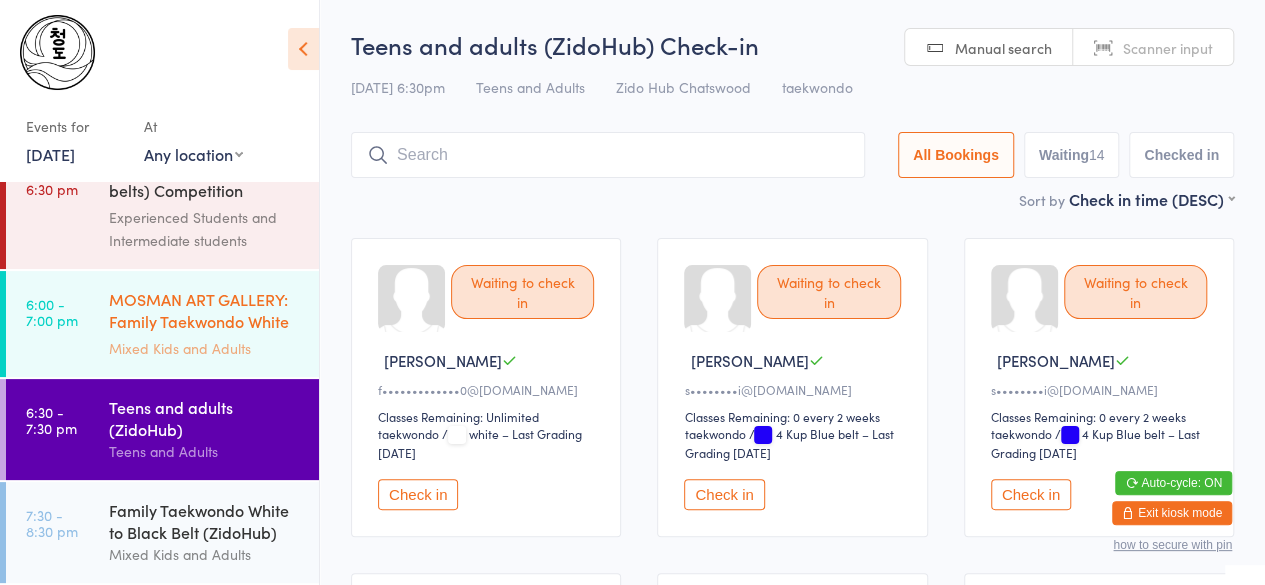 click on "Mixed Kids and Adults" at bounding box center [205, 348] 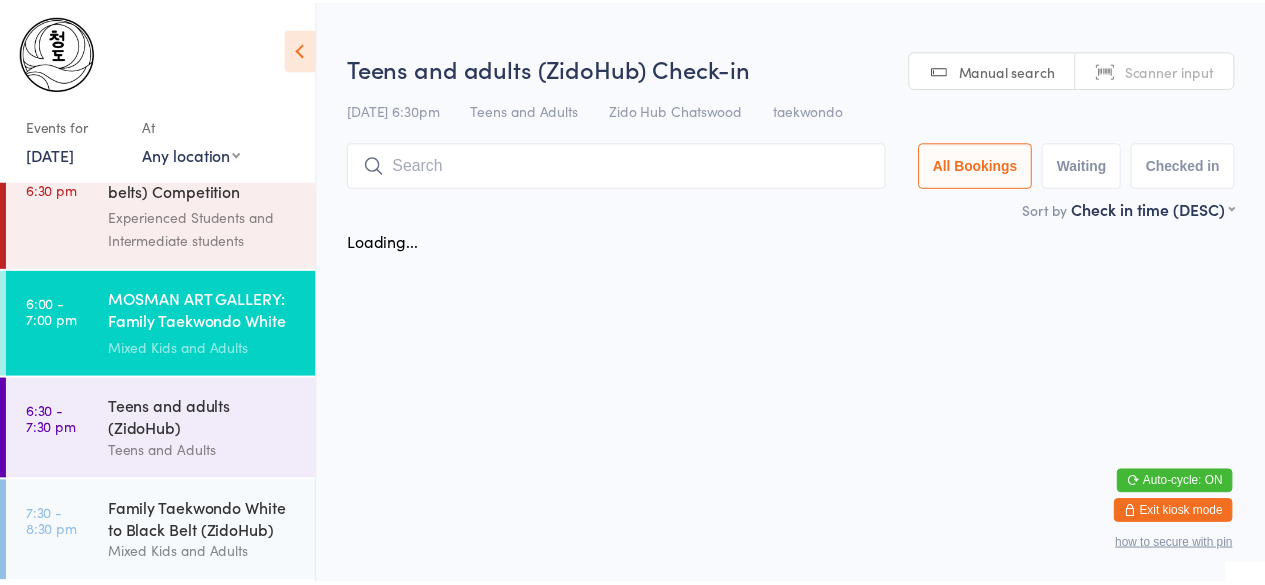 scroll, scrollTop: 0, scrollLeft: 0, axis: both 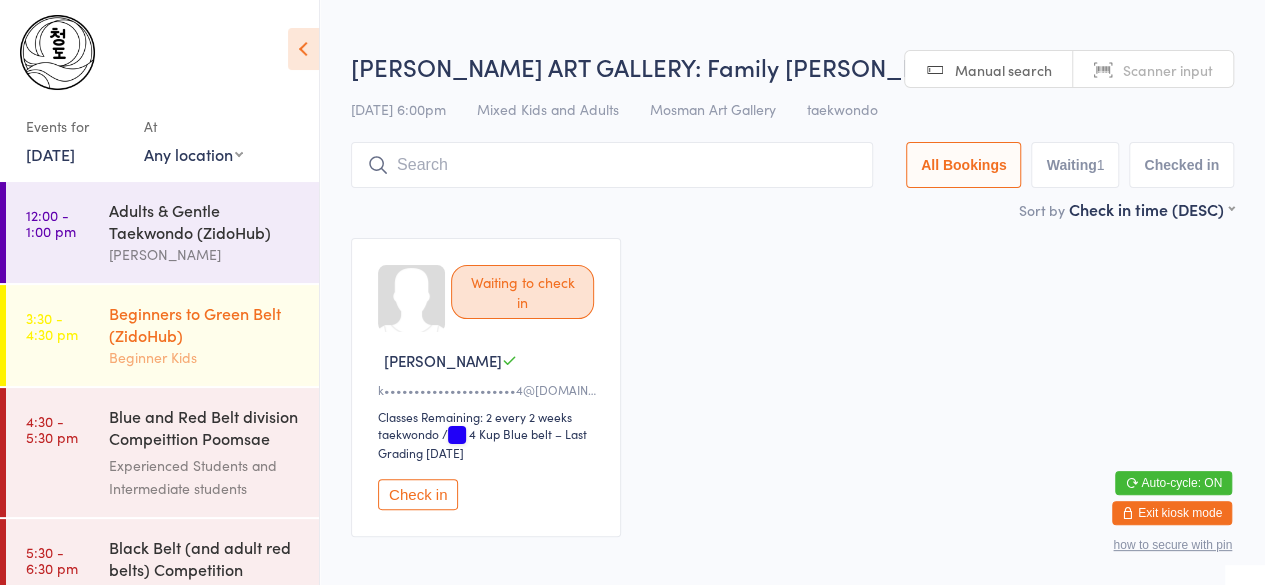 click on "Beginners to Green Belt (ZidoHub)" at bounding box center (205, 324) 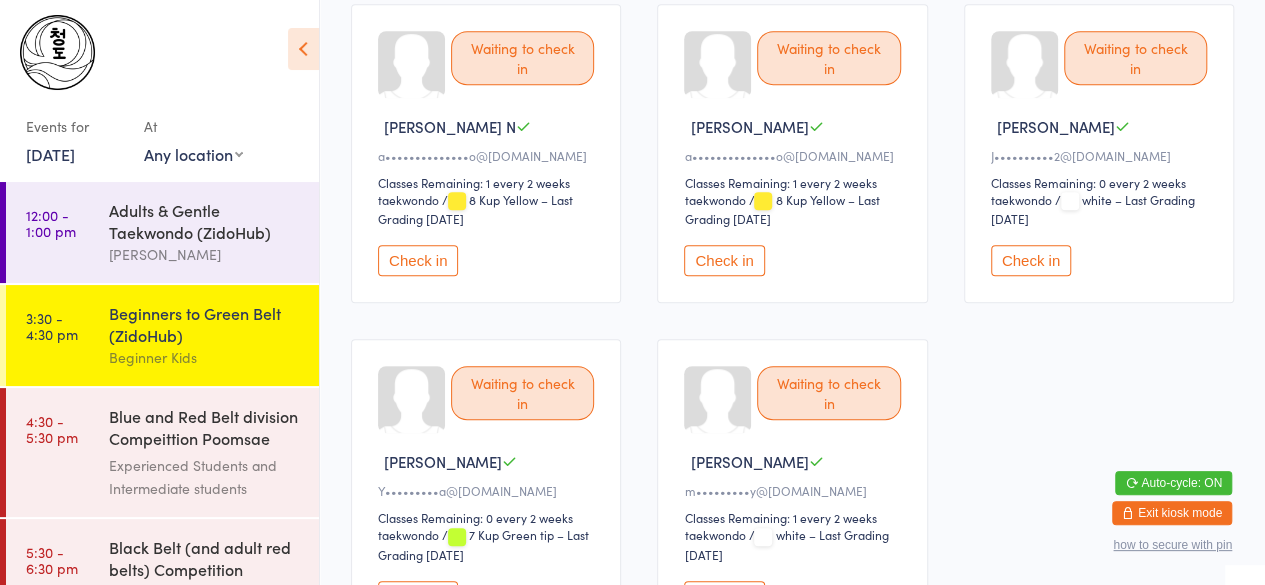 scroll, scrollTop: 0, scrollLeft: 0, axis: both 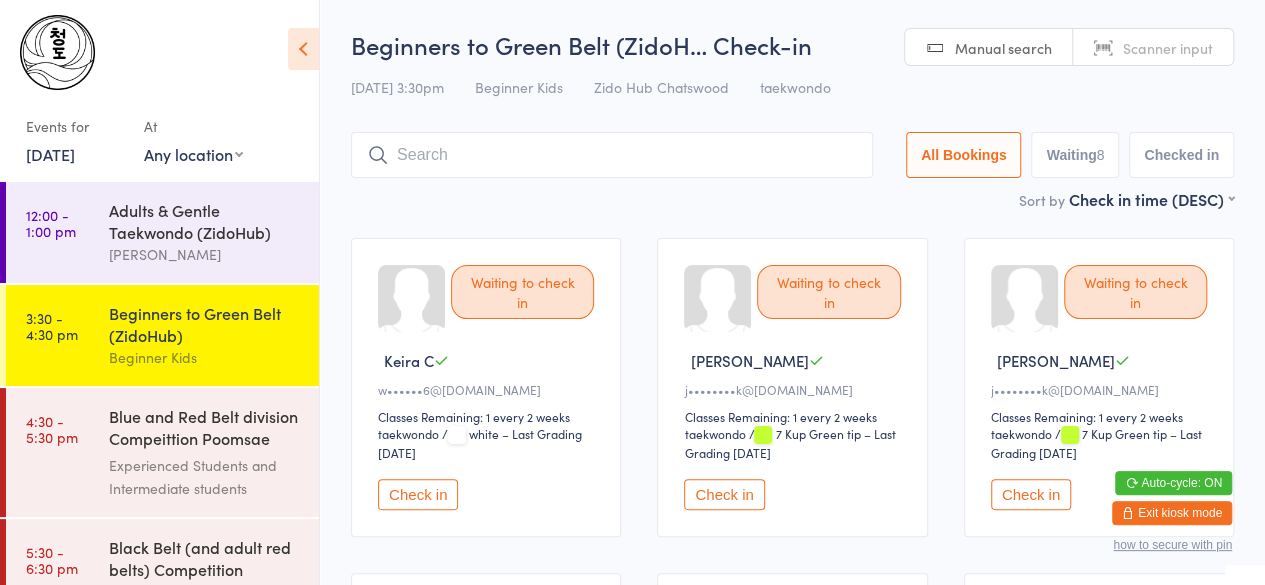 click on "Check in" at bounding box center (1031, 494) 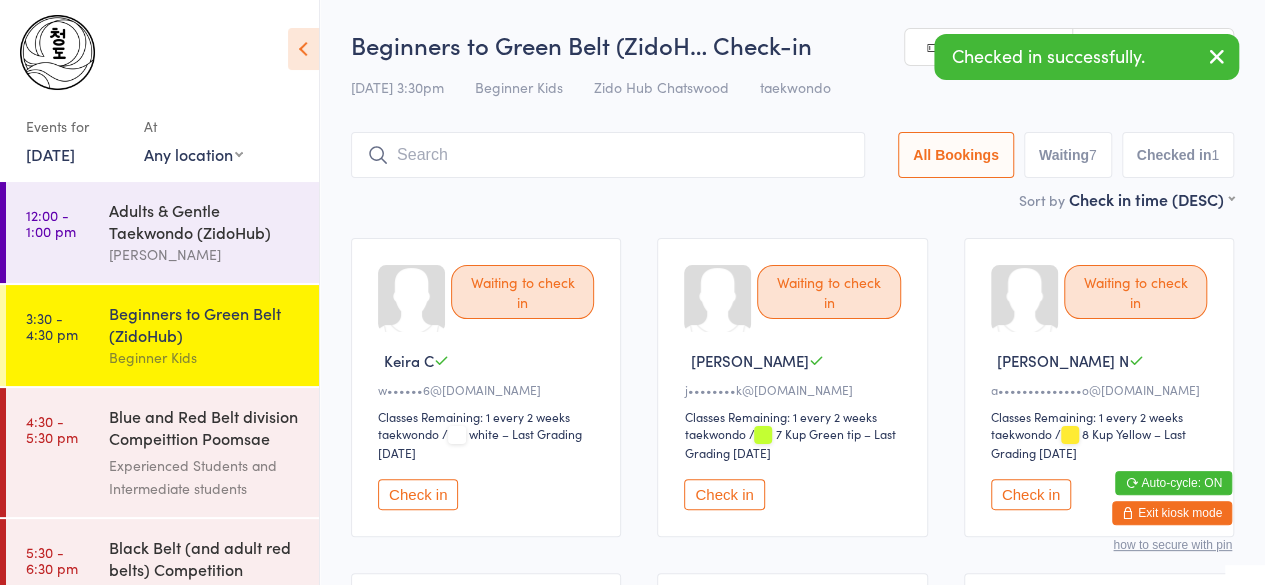click on "Check in" at bounding box center (1031, 494) 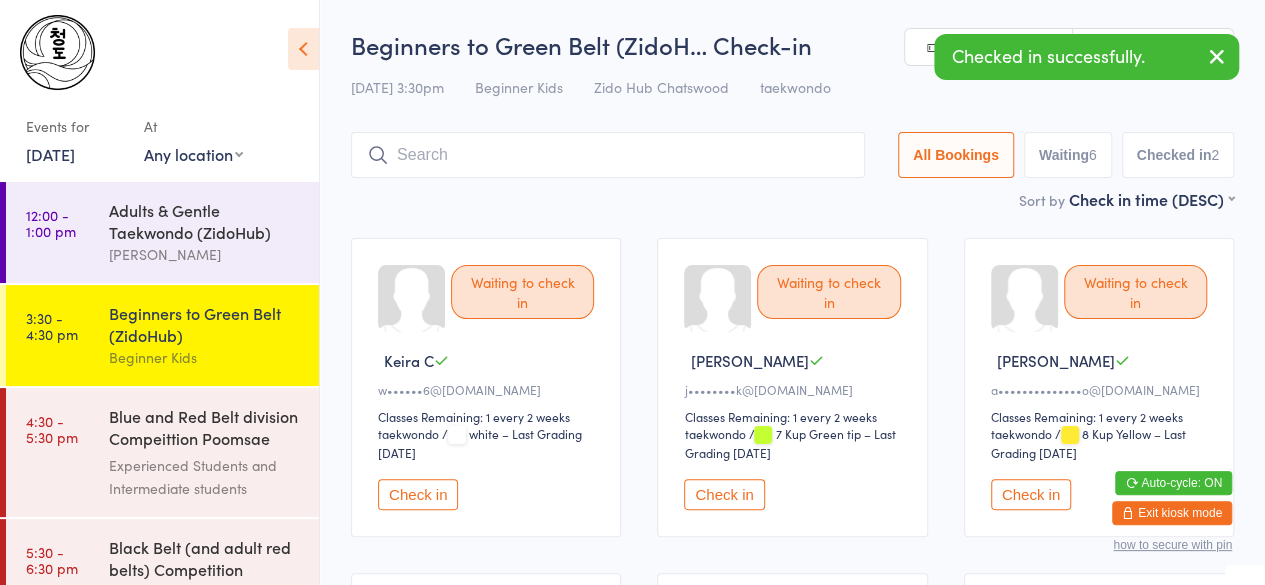 click on "Check in" at bounding box center [1031, 494] 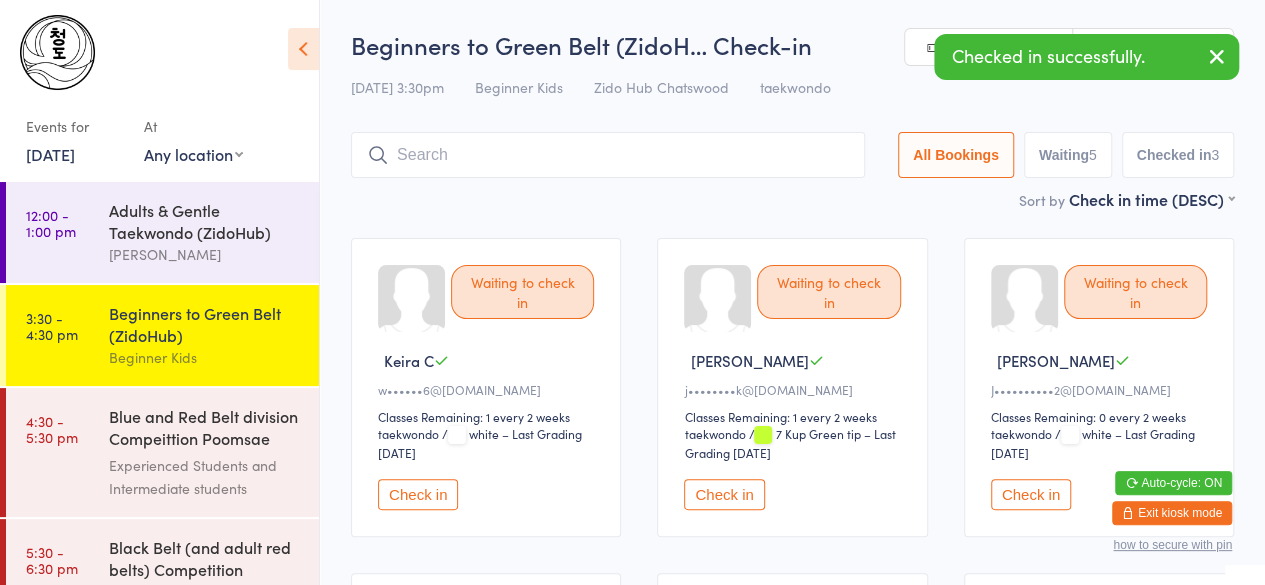 click on "Check in" at bounding box center [1031, 494] 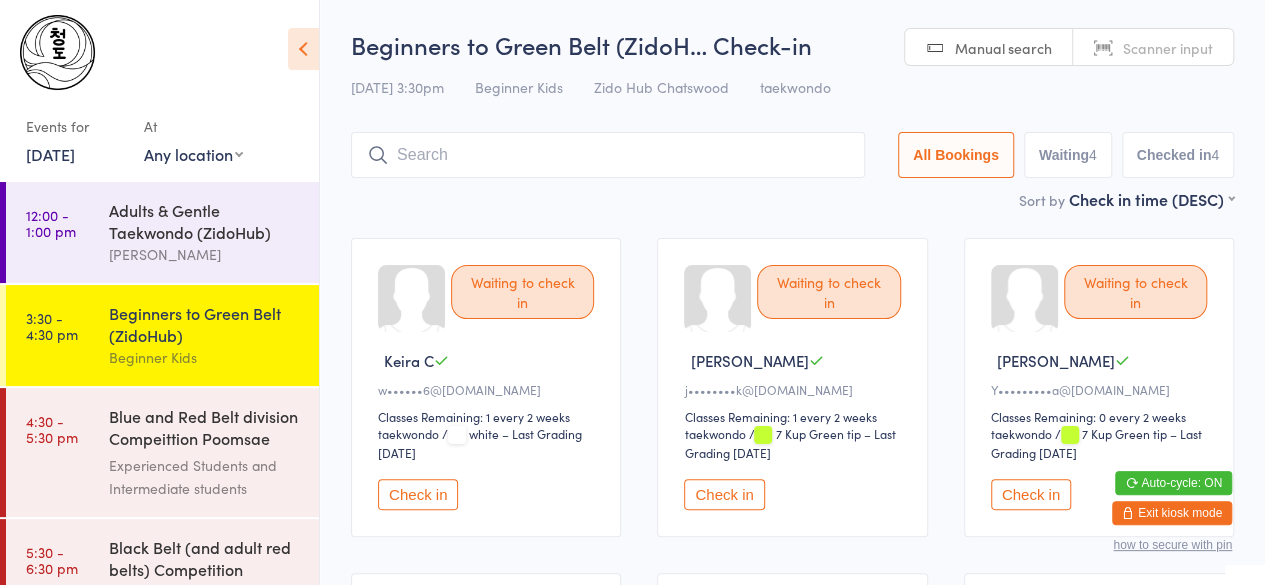 click on "Check in" at bounding box center (1031, 494) 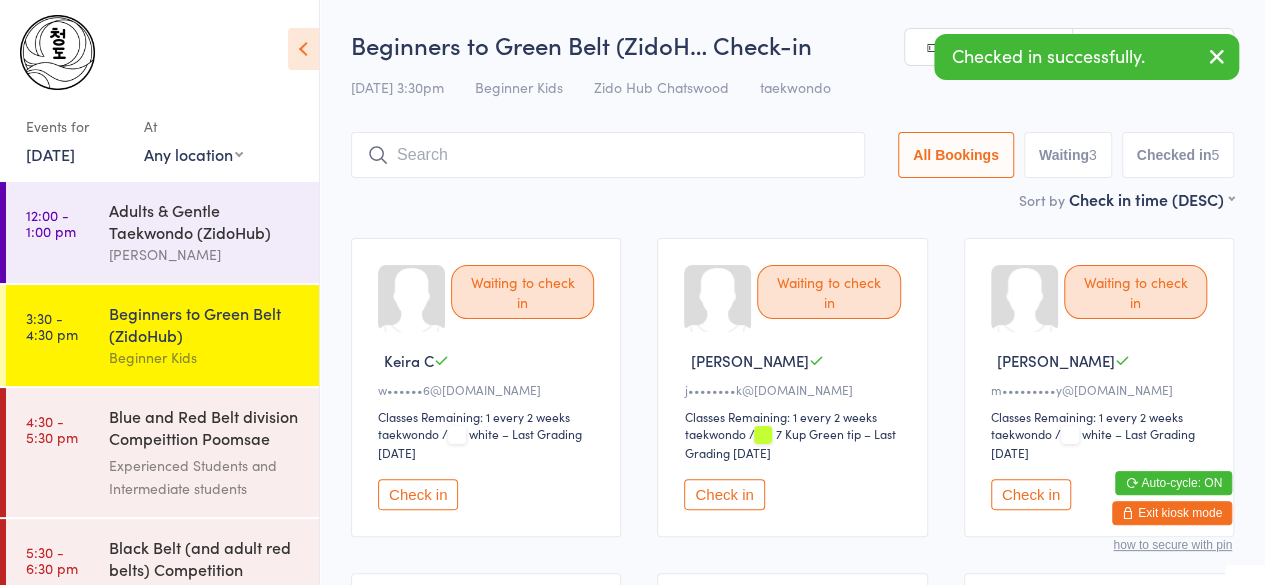 click on "Check in" at bounding box center (1031, 494) 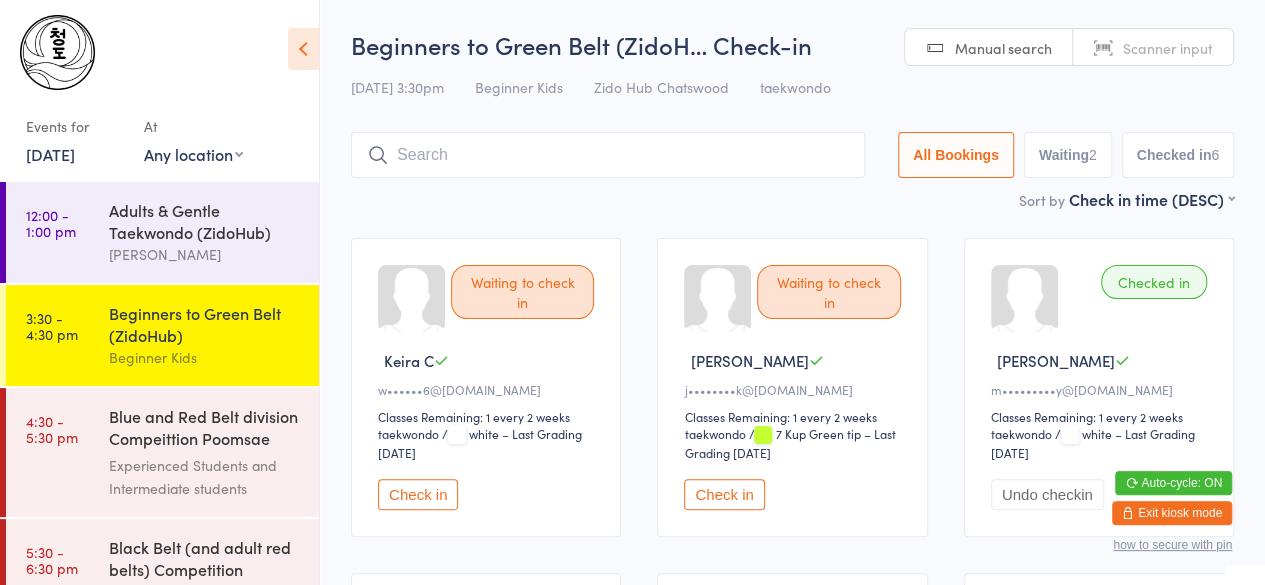 click at bounding box center (608, 155) 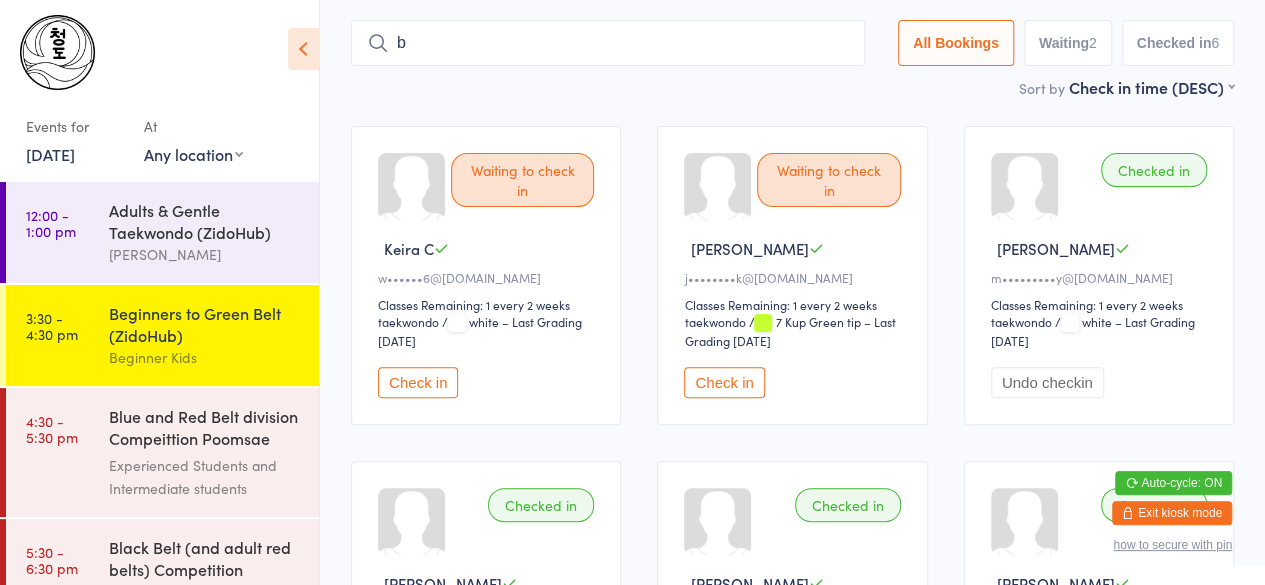scroll, scrollTop: 118, scrollLeft: 0, axis: vertical 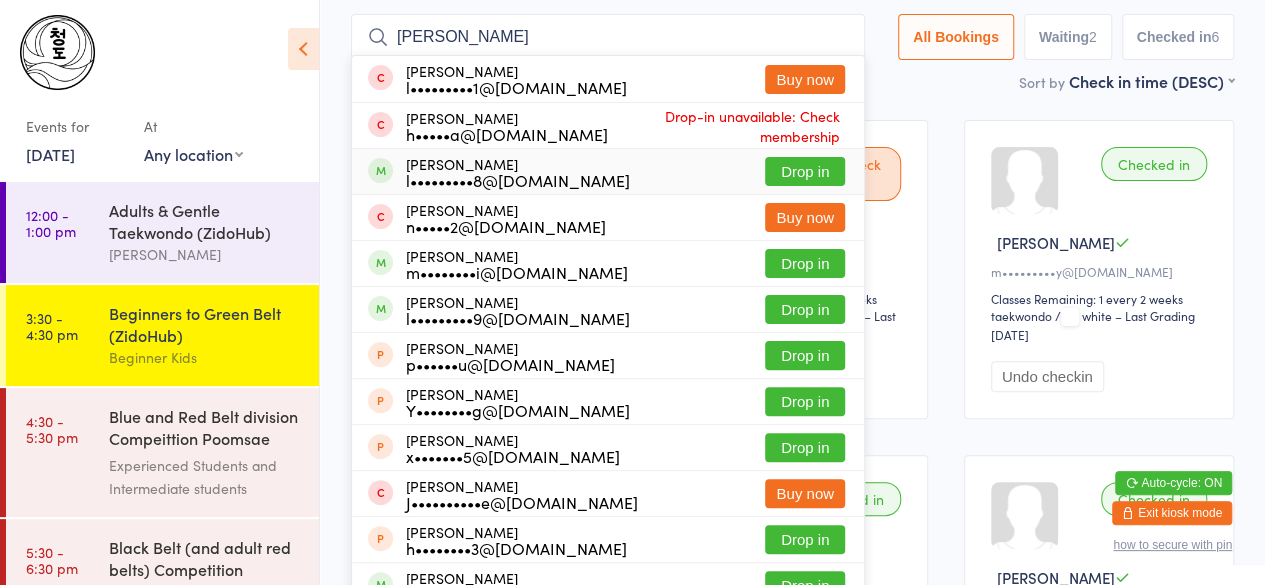 type on "bryan" 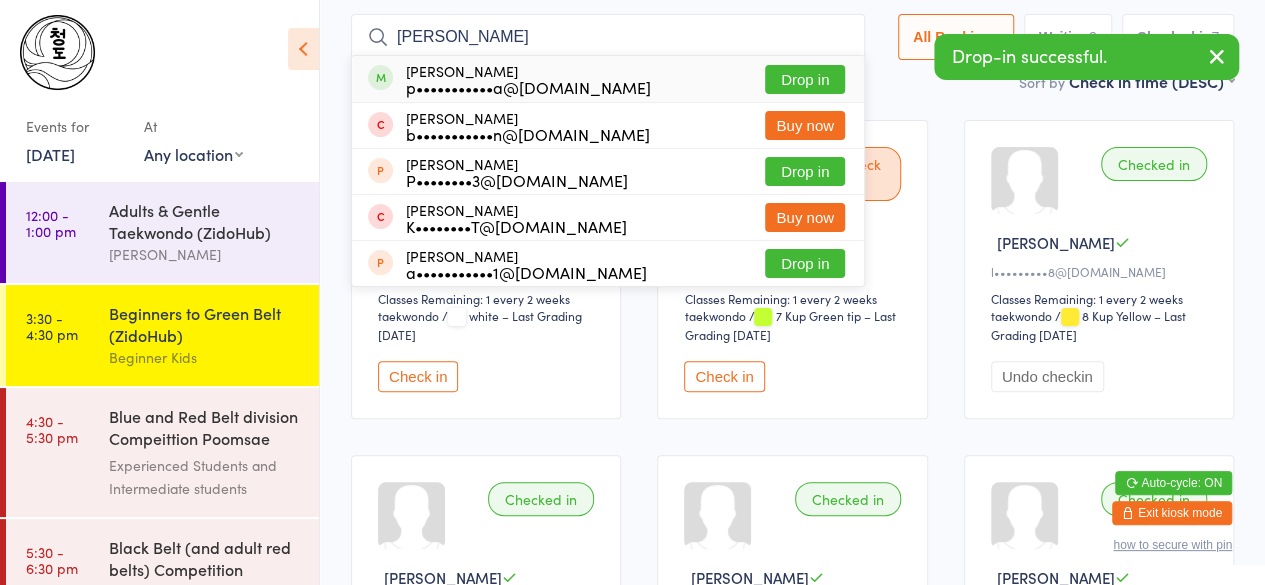 type on "bhavik" 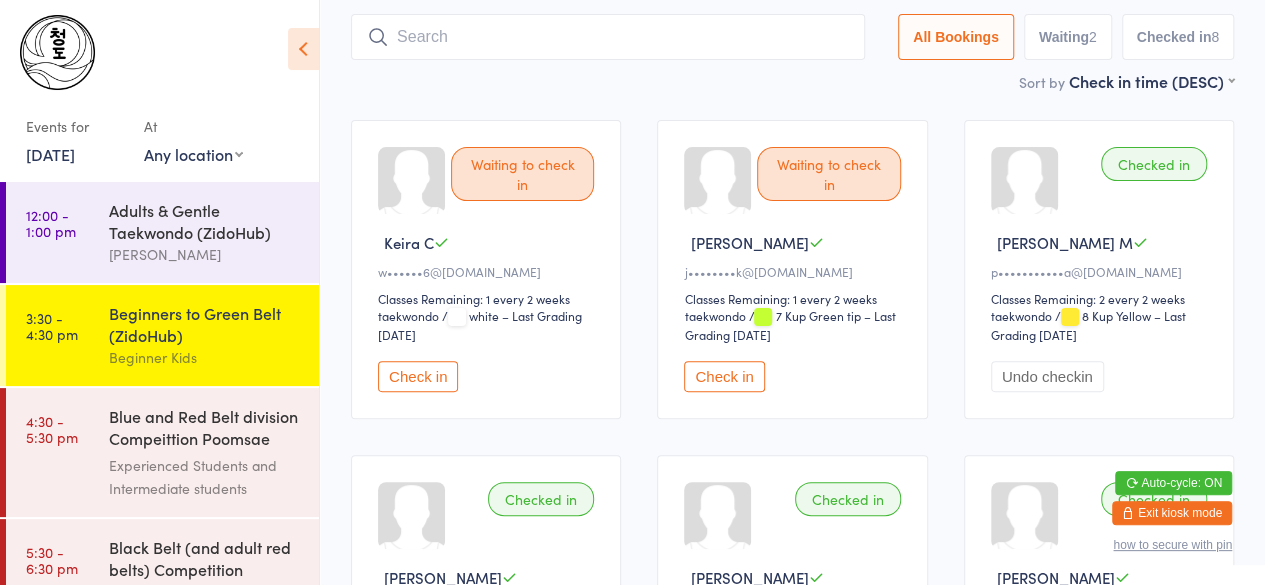 click at bounding box center [608, 37] 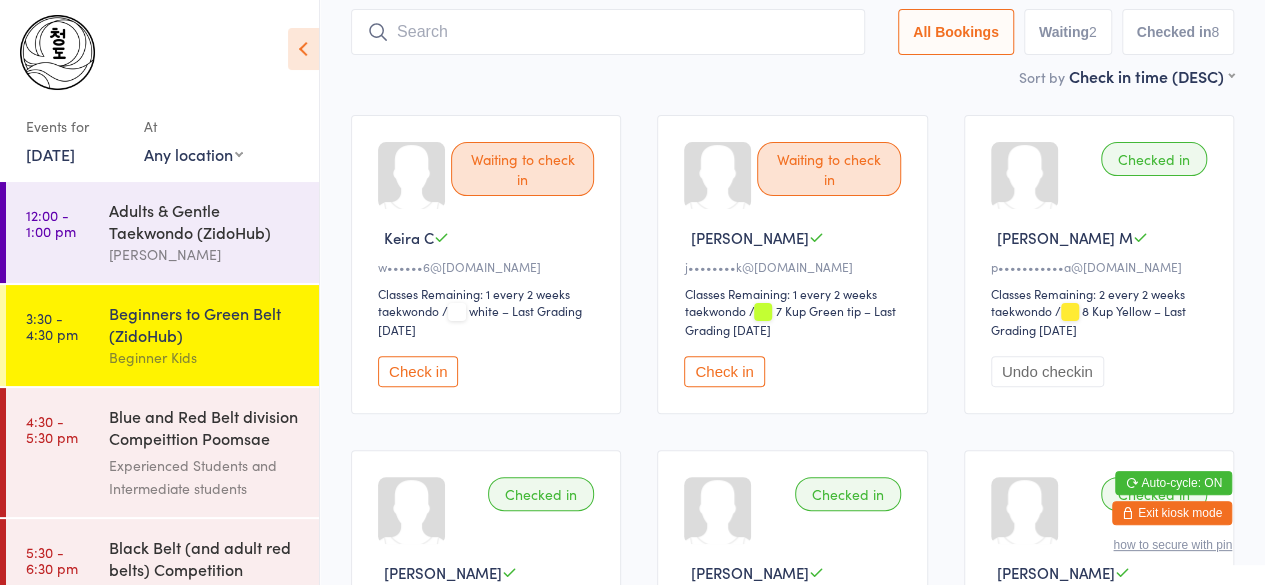 scroll, scrollTop: 131, scrollLeft: 0, axis: vertical 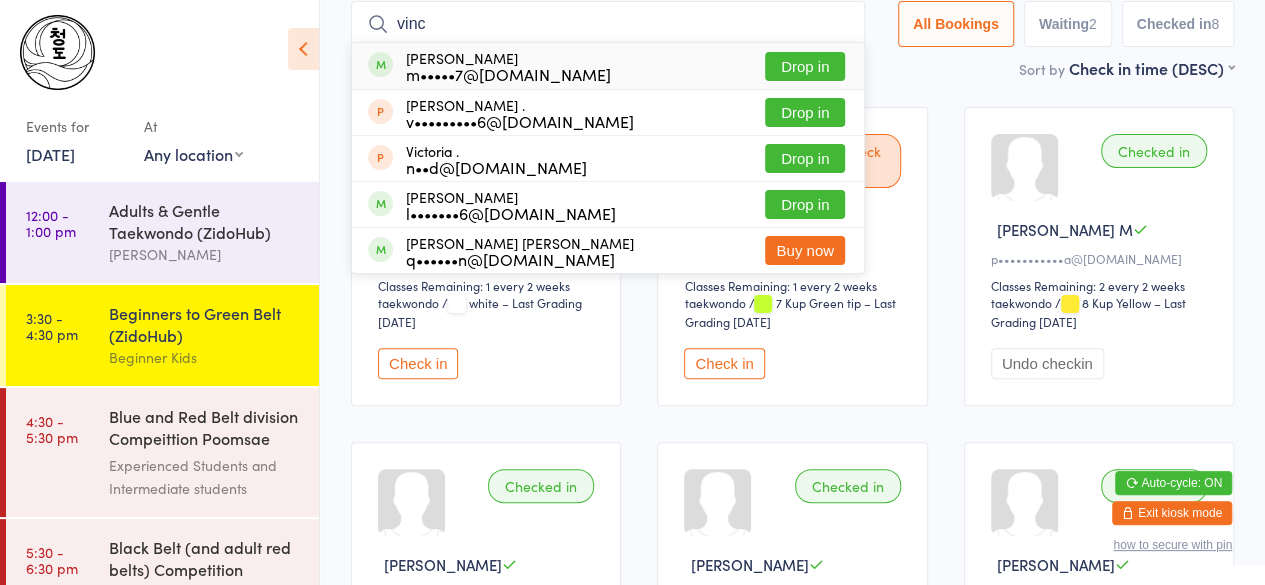 type on "vinc" 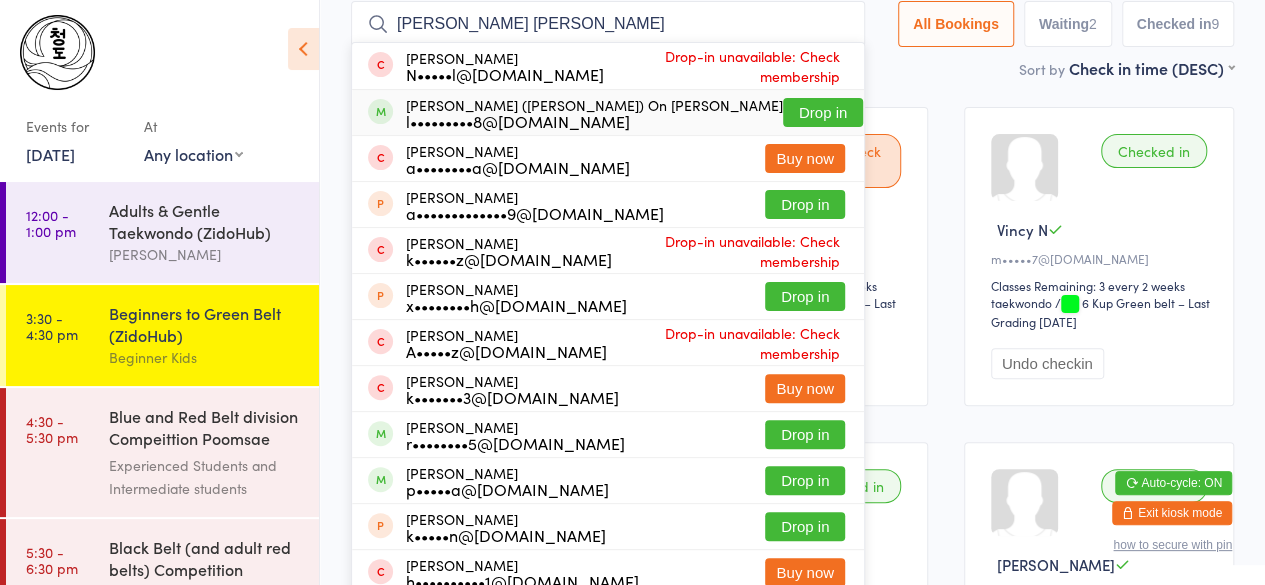 type on "alex annie" 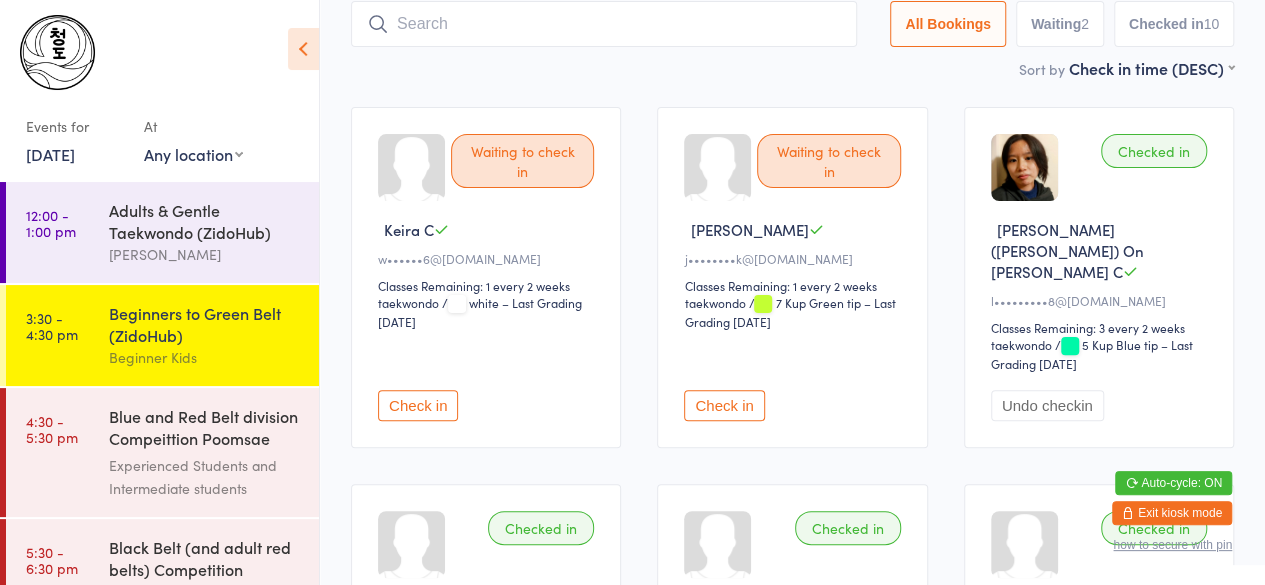 click at bounding box center [604, 24] 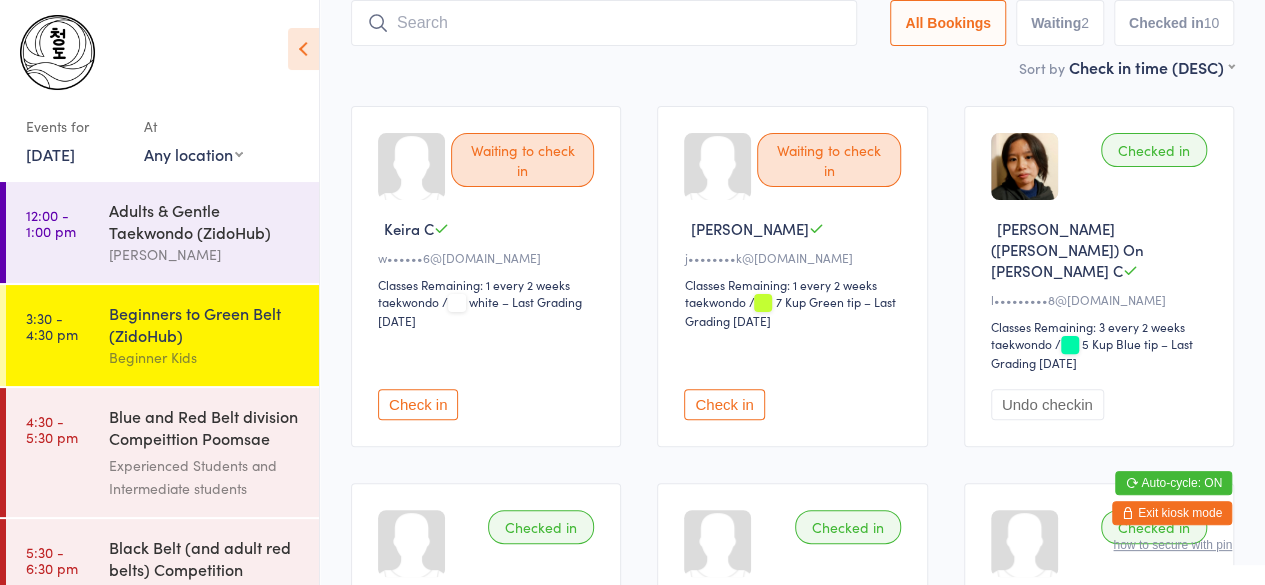 scroll, scrollTop: 133, scrollLeft: 0, axis: vertical 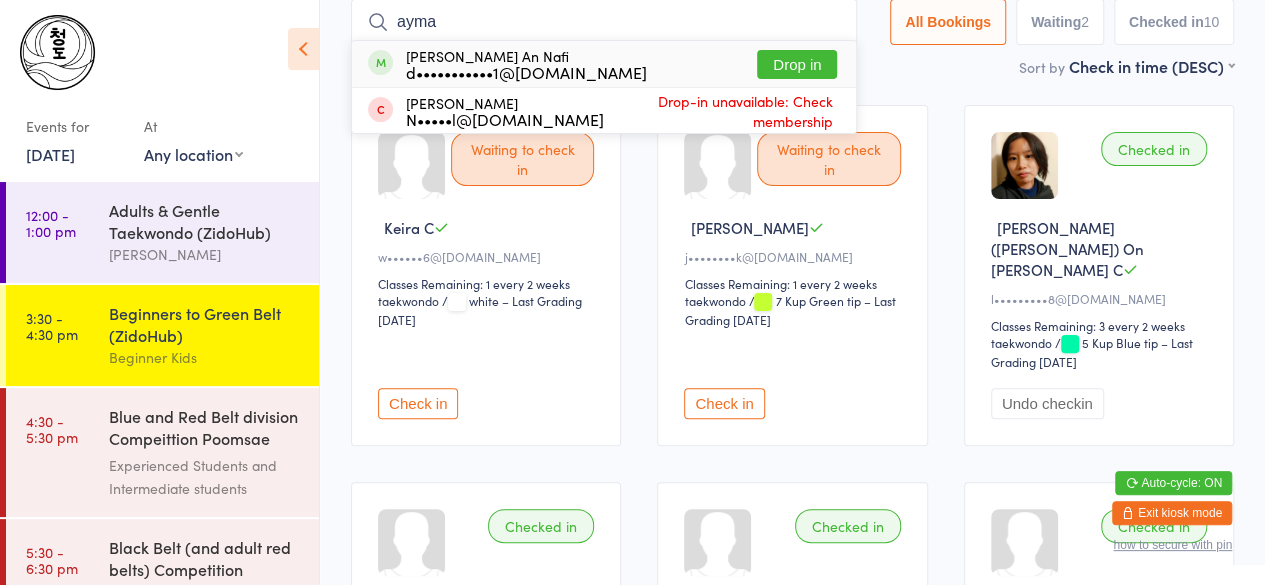 type on "ayma" 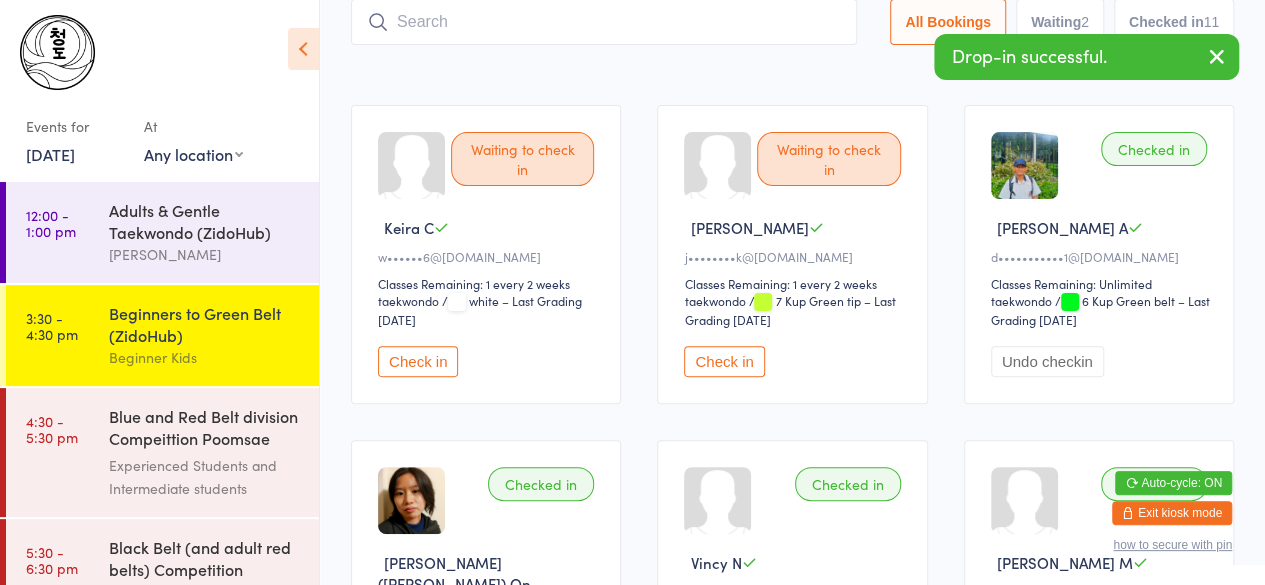 click on "Sort by   Check in time (DESC) First name (ASC) First name (DESC) Last name (ASC) Last name (DESC) Check in time (ASC) Check in time (DESC) Rank (ASC) Rank (DESC)" at bounding box center (792, 66) 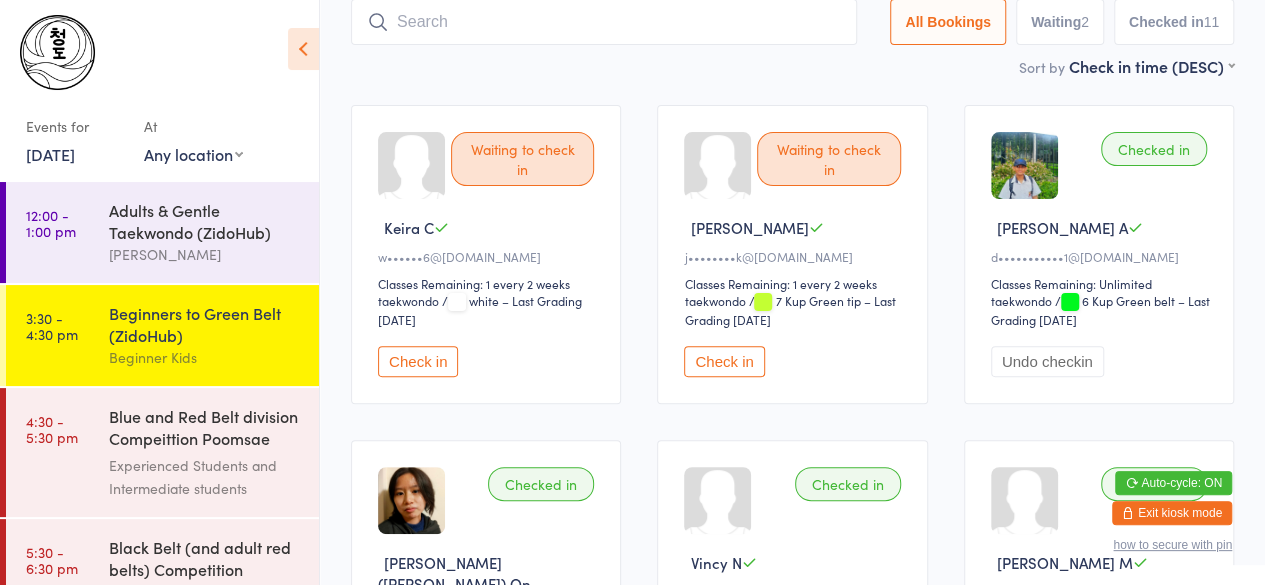 click on "Check in" at bounding box center [418, 361] 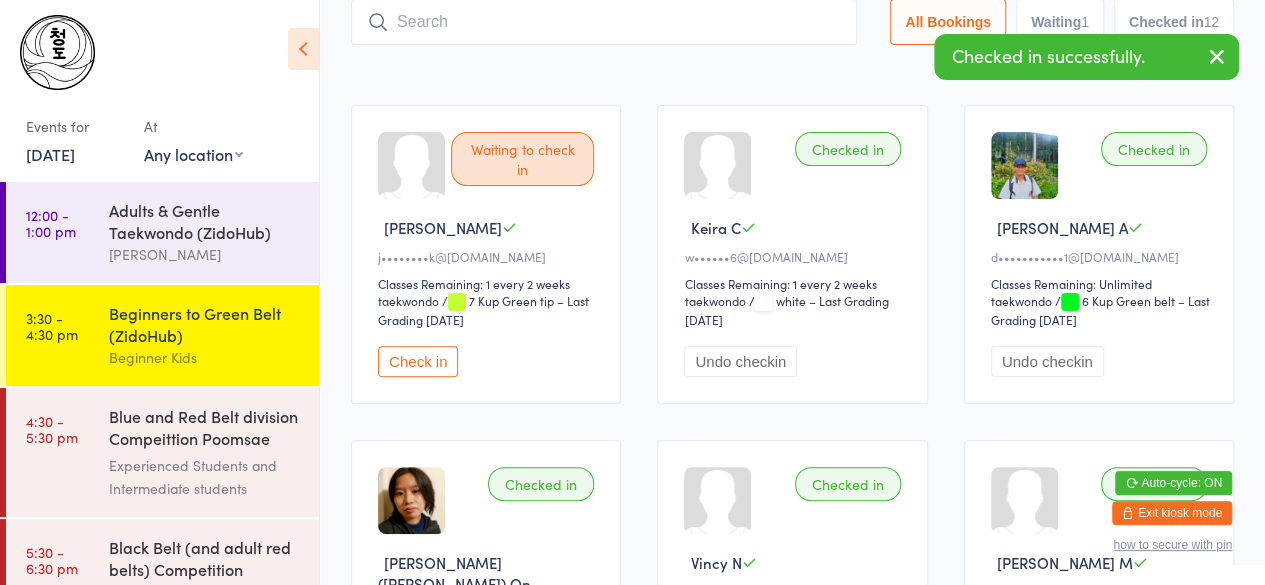 click on "Waiting to check in Sora L  j••••••••k@gmail.com Classes Remaining: 1 every 2 weeks taekwondo  taekwondo   /  7 Kup Green tip – Last Grading Mar 30, 2025   Check in Checked in Keira C  w••••••6@gmail.com Classes Remaining: 1 every 2 weeks taekwondo  taekwondo   /  white – Last Grading Feb 28, 2025   Undo checkin Checked in Aymaan A  d•••••••••••1@gmail.com Classes Remaining: Unlimited taekwondo  taekwondo   /  6 Kup Green belt – Last Grading Oct 19, 2024   Undo checkin Checked in Alex (Annie) On Yee C  l•••••••••8@gmail.com Classes Remaining: 3 every 2 weeks taekwondo  taekwondo   /  5 Kup Blue tip – Last Grading Mar 30, 2025   Undo checkin Checked in Vincy N  m•••••7@yahoo.com.hk Classes Remaining: 3 every 2 weeks taekwondo  taekwondo   /  6 Kup Green belt – Last Grading Mar 30, 2025   Undo checkin Checked in Bhavik M  p•••••••••••a@gmail.com Classes Remaining: 2 every 2 weeks taekwondo  taekwondo" at bounding box center [792, 946] 